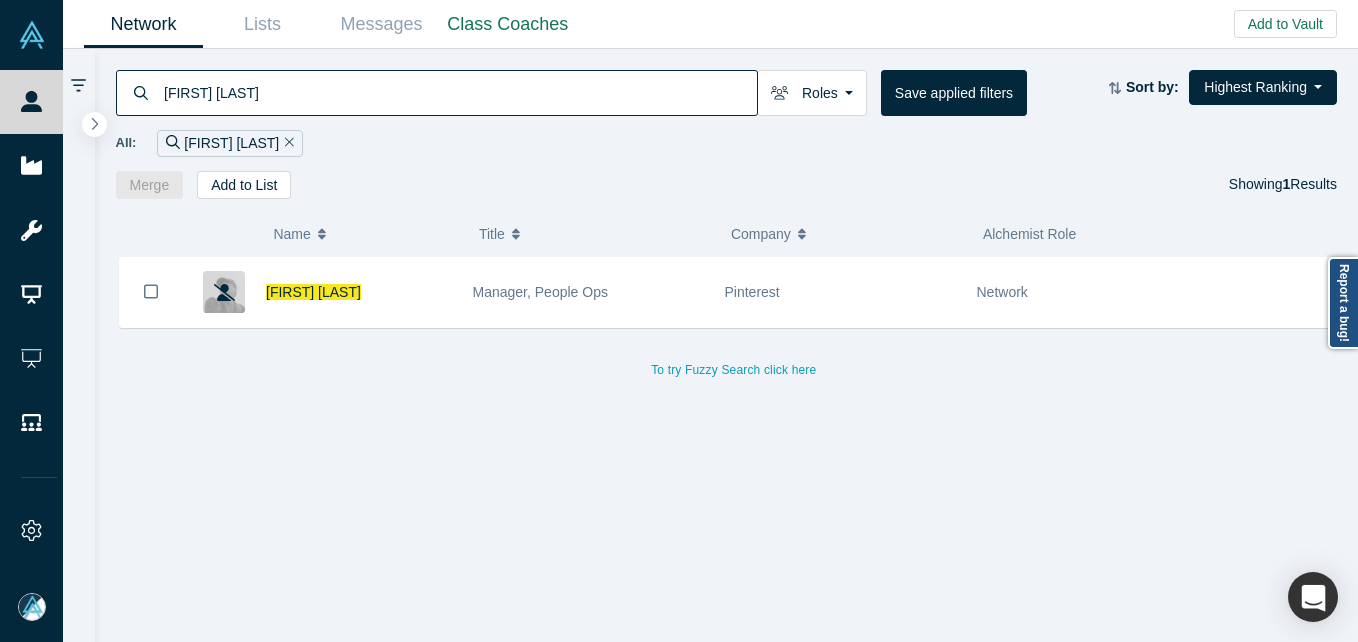 scroll, scrollTop: 0, scrollLeft: 0, axis: both 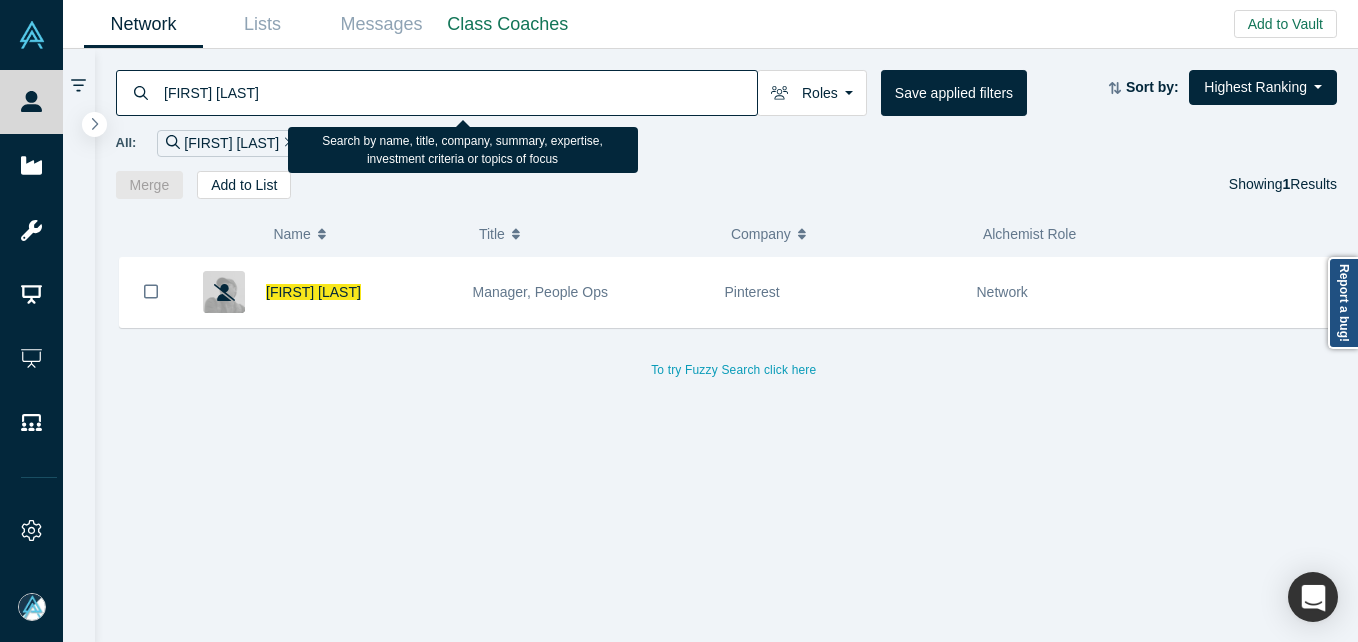 click on "[FIRST] [LAST]" at bounding box center (459, 92) 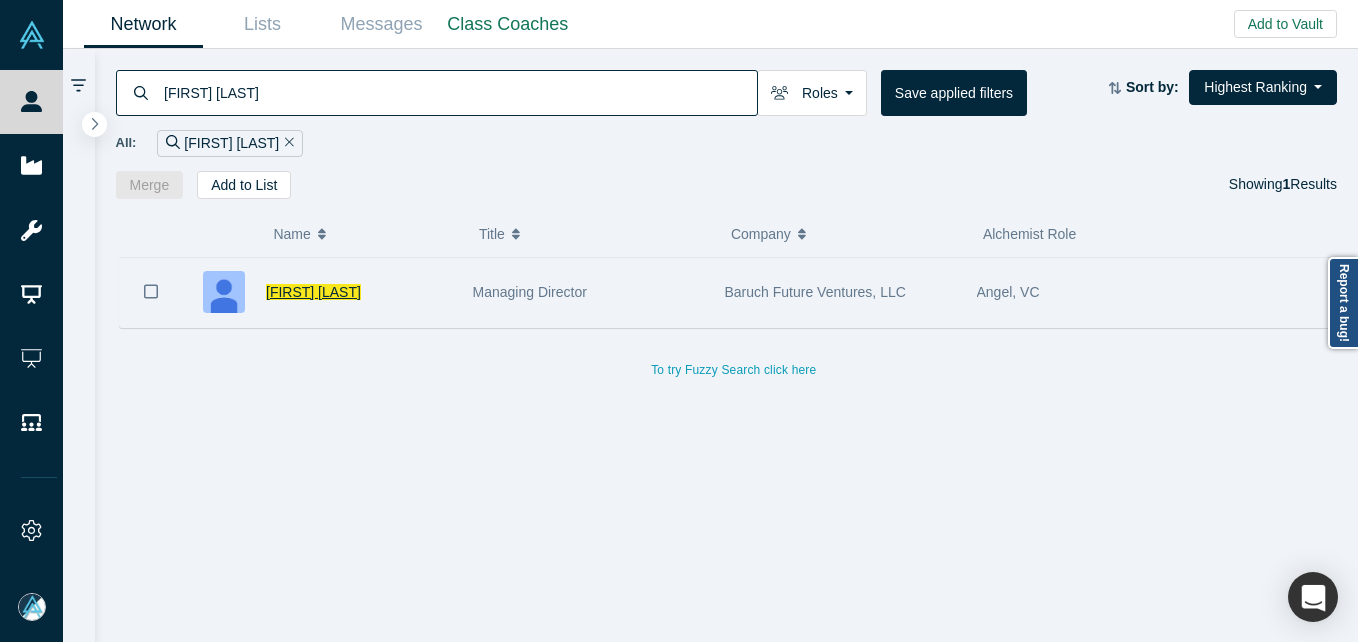 type on "[FIRST] [LAST]" 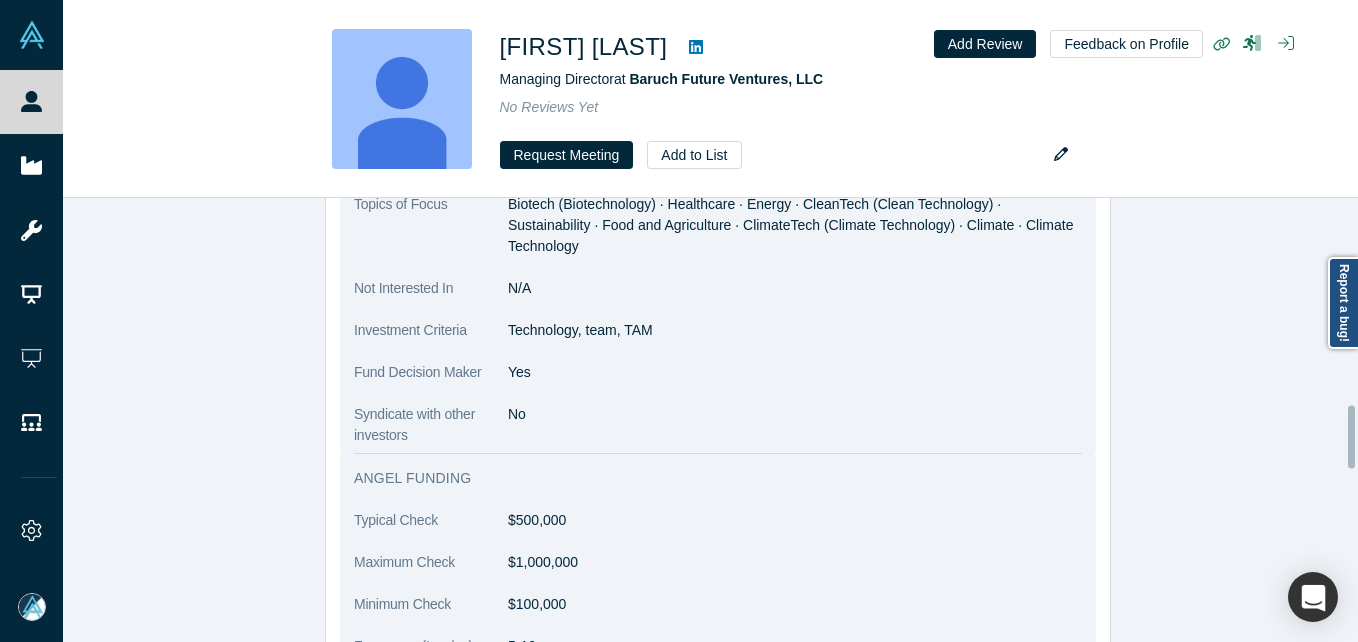 scroll, scrollTop: 1400, scrollLeft: 0, axis: vertical 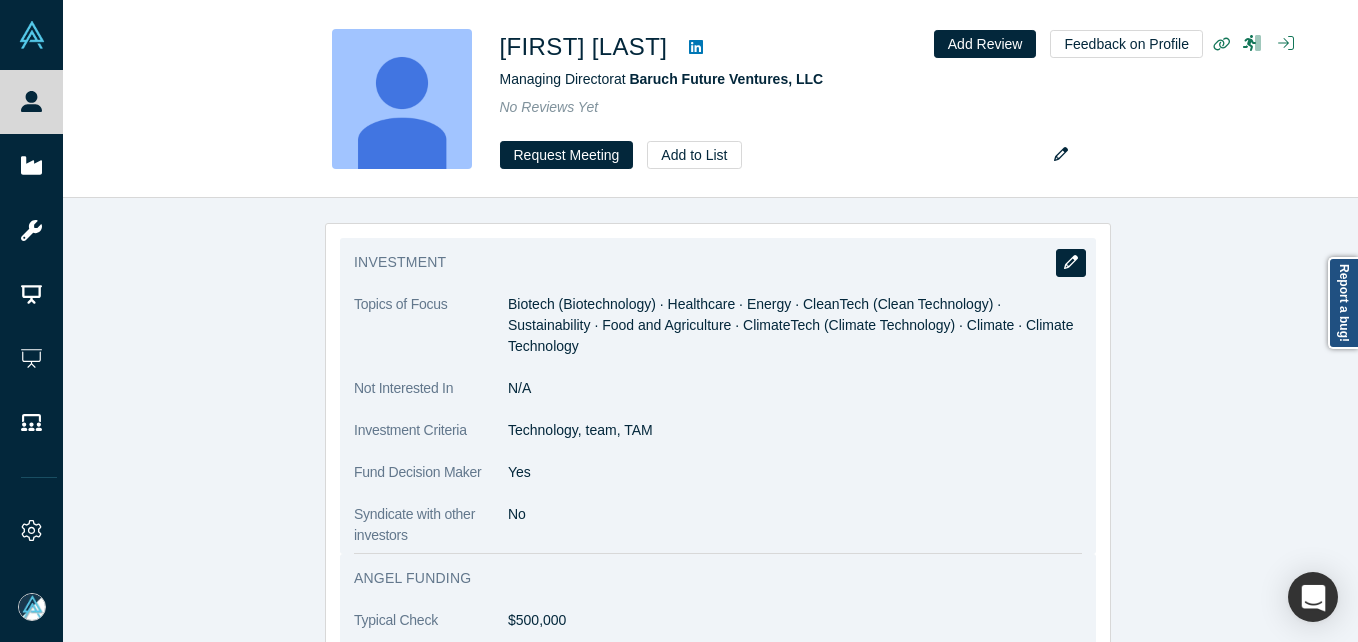 click at bounding box center [1071, 263] 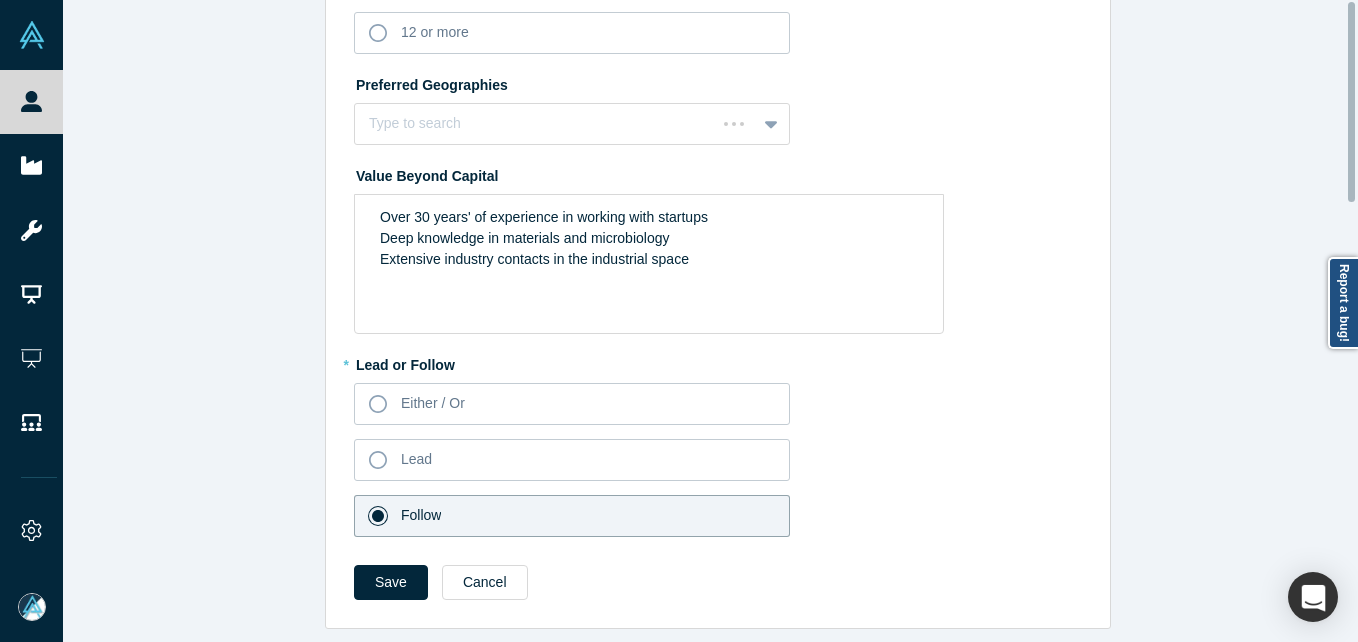 scroll, scrollTop: 0, scrollLeft: 0, axis: both 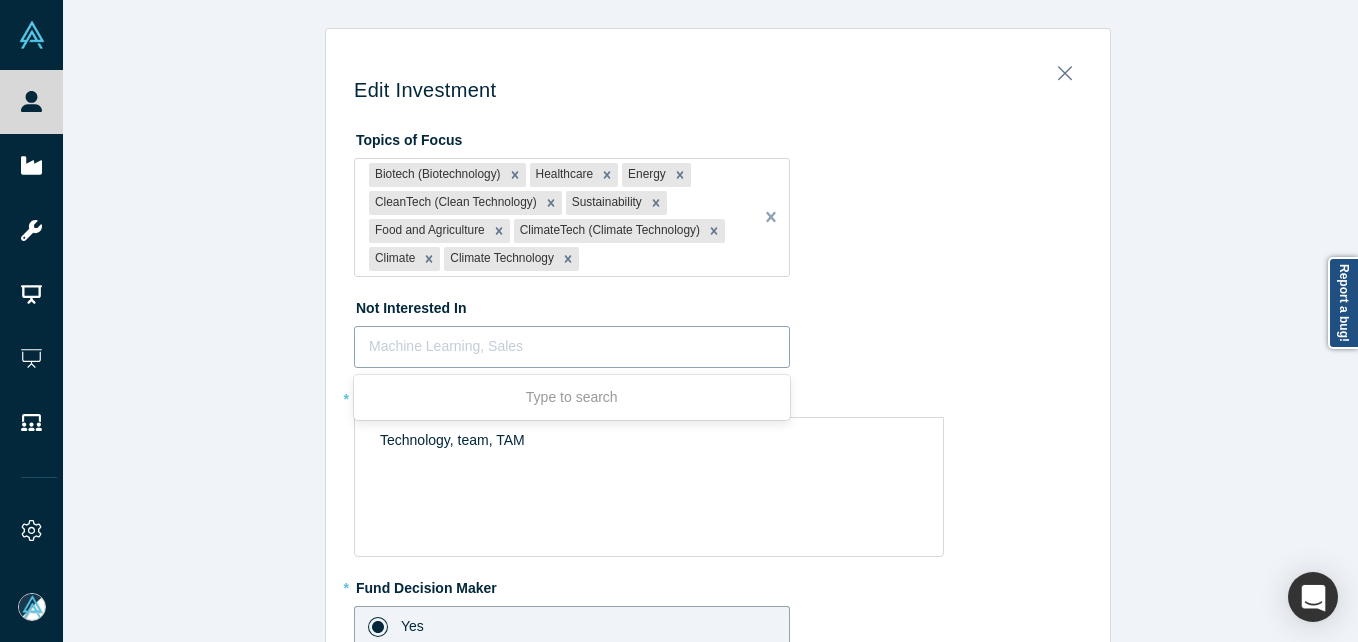 click at bounding box center [572, 346] 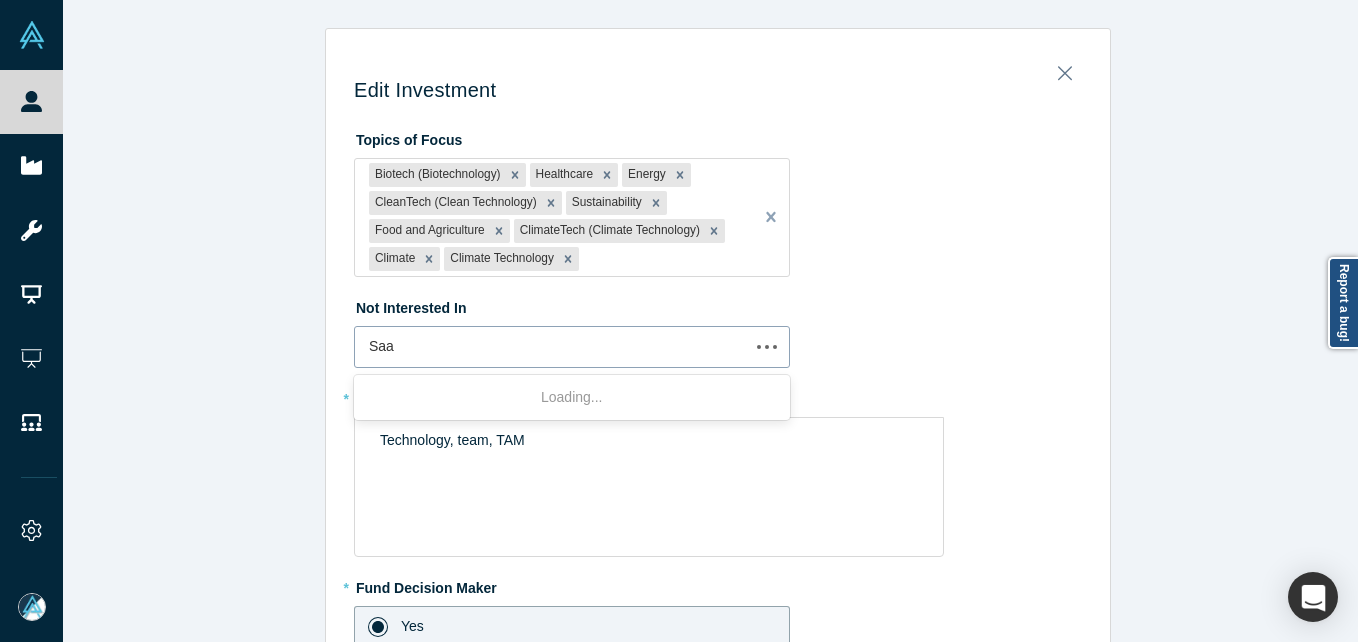type on "SaaS" 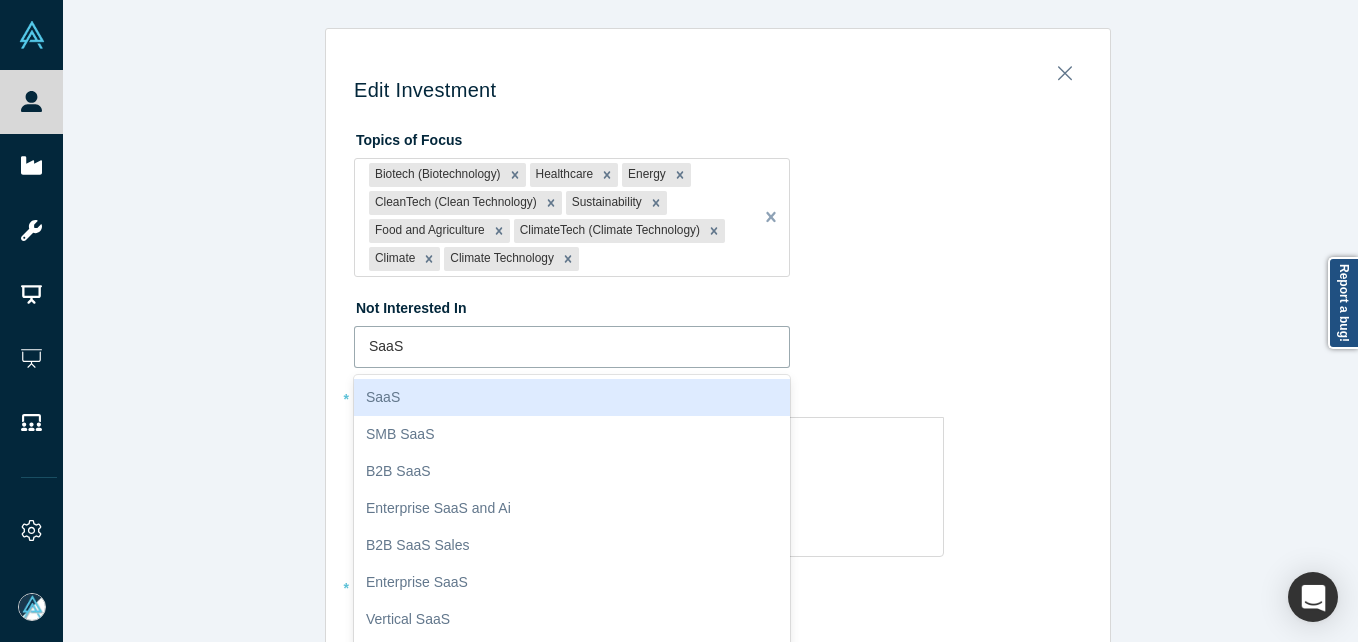 click on "SaaS" at bounding box center (572, 397) 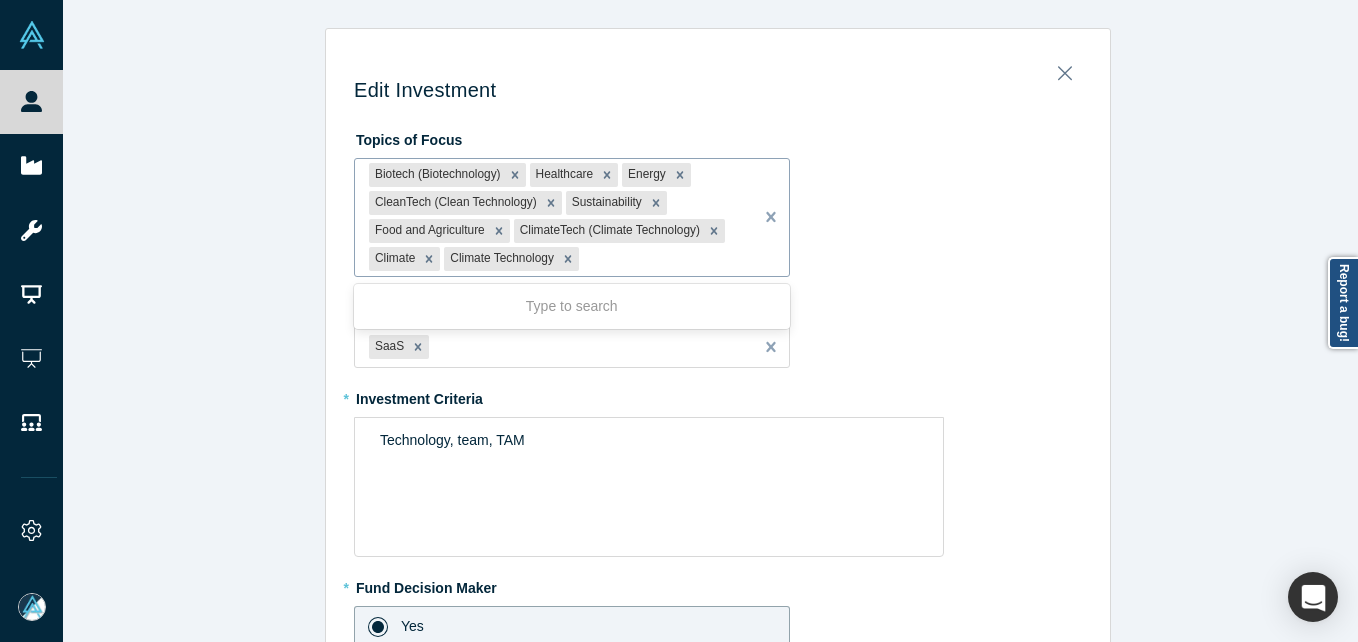 click at bounding box center (661, 259) 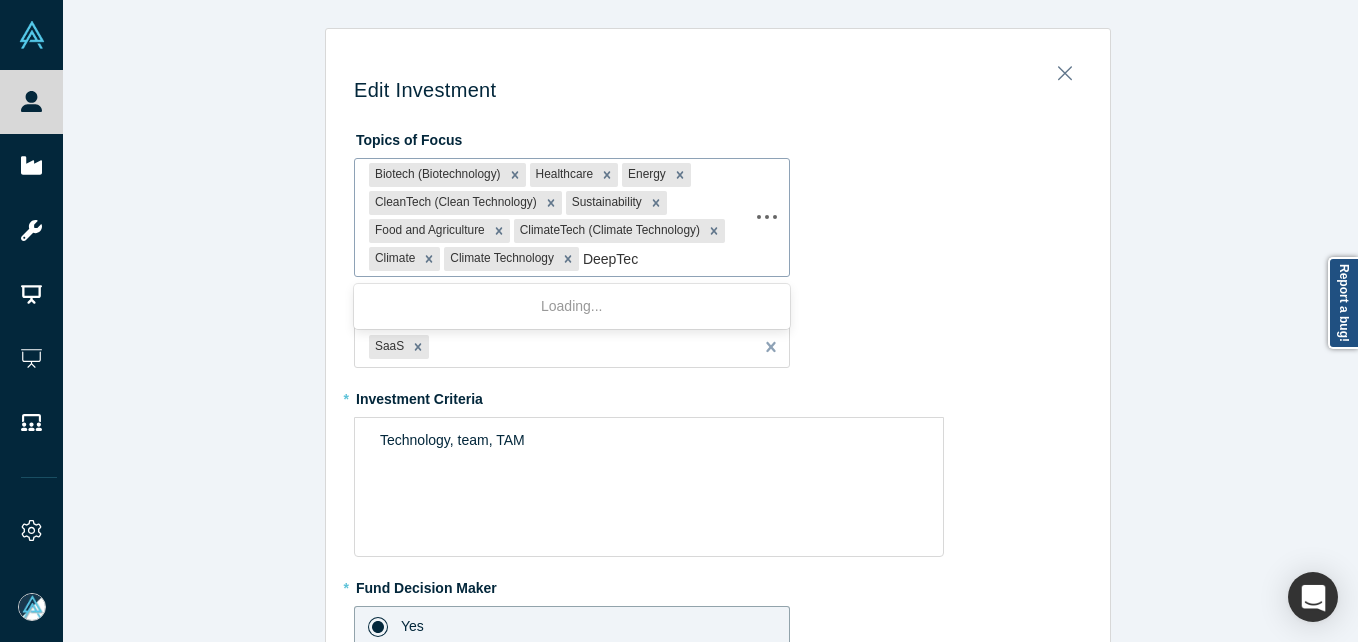 type on "DeepTech" 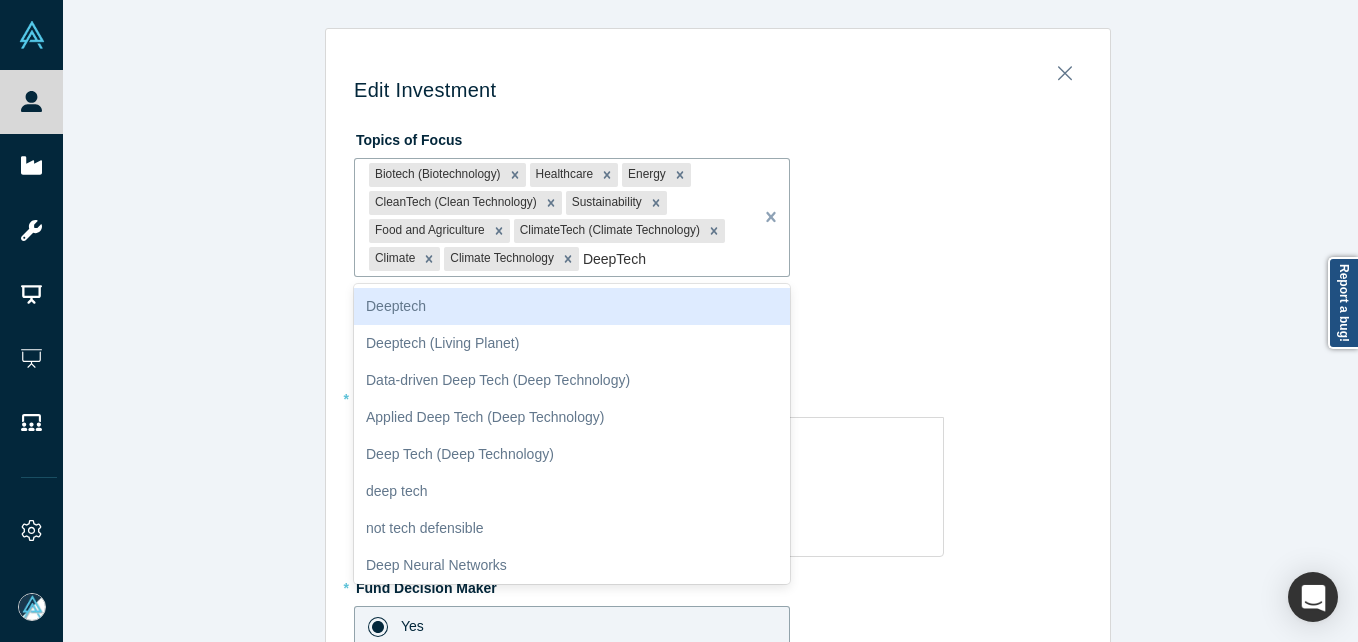 click on "Deeptech" at bounding box center (572, 306) 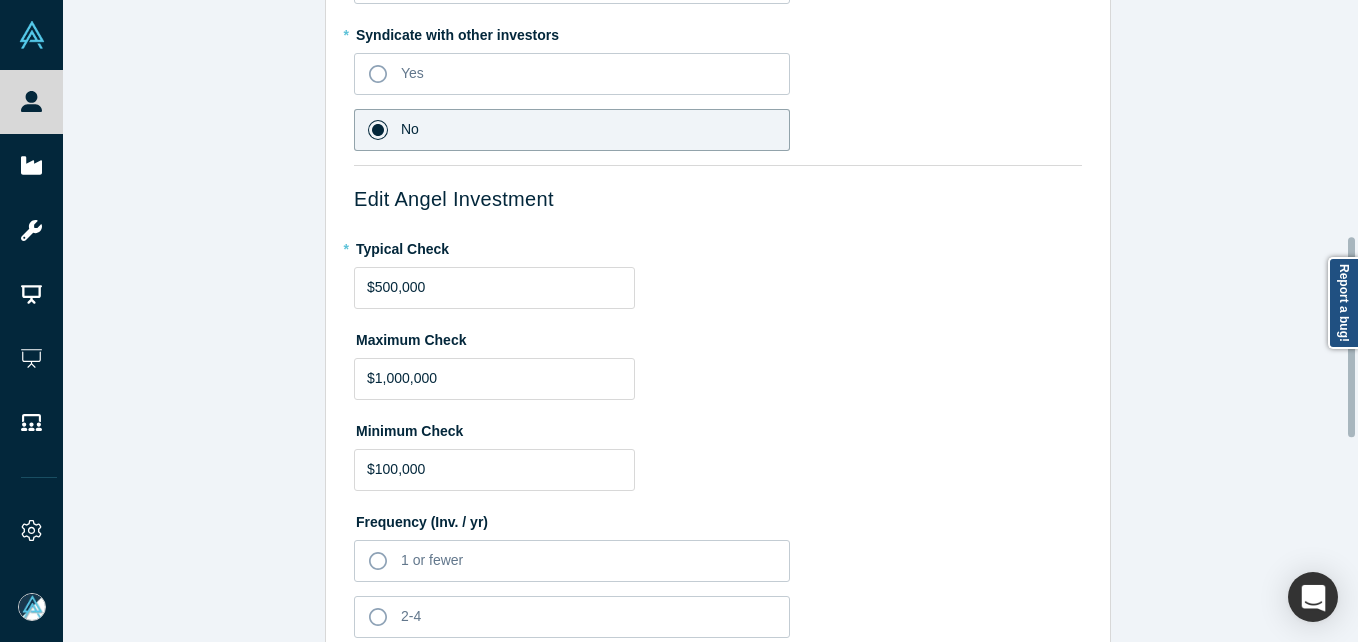 scroll, scrollTop: 1400, scrollLeft: 0, axis: vertical 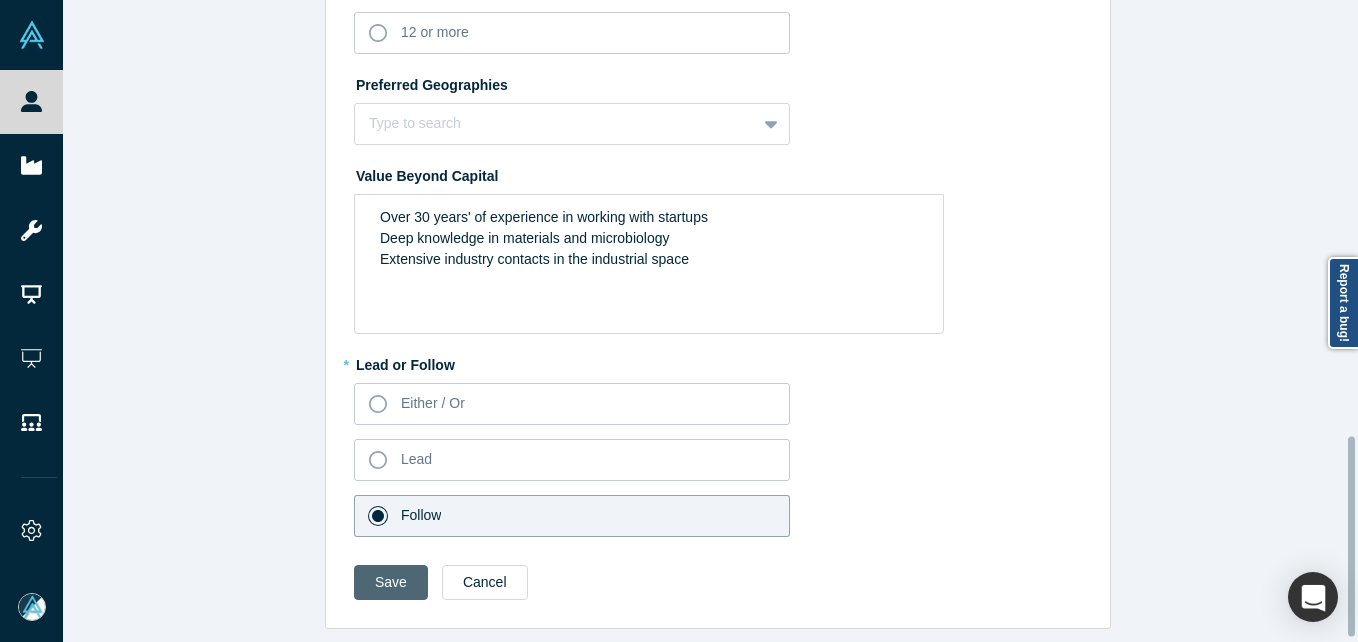 click on "Save" at bounding box center (391, 582) 